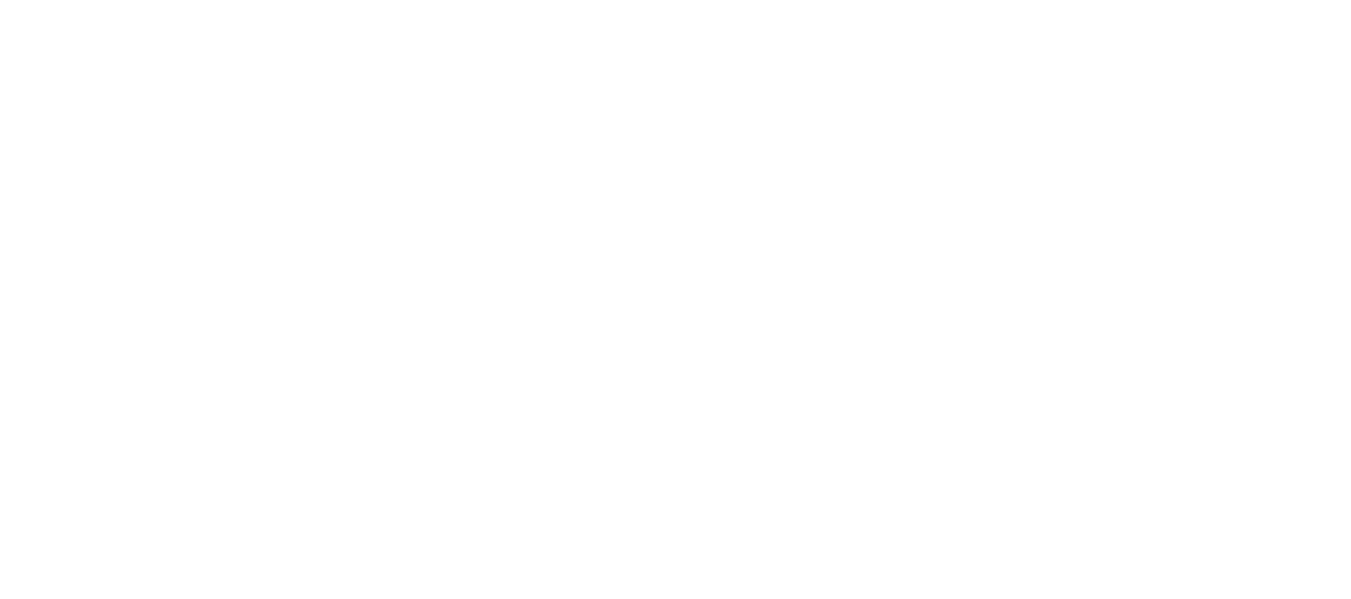 scroll, scrollTop: 0, scrollLeft: 0, axis: both 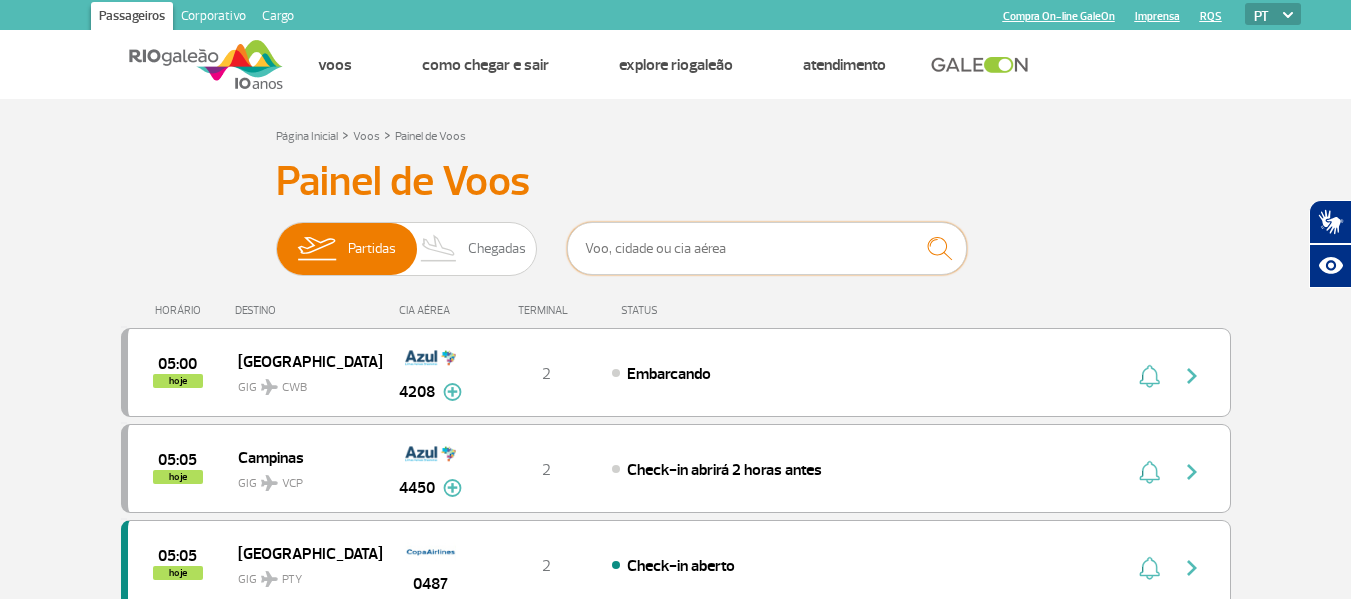 click at bounding box center (767, 248) 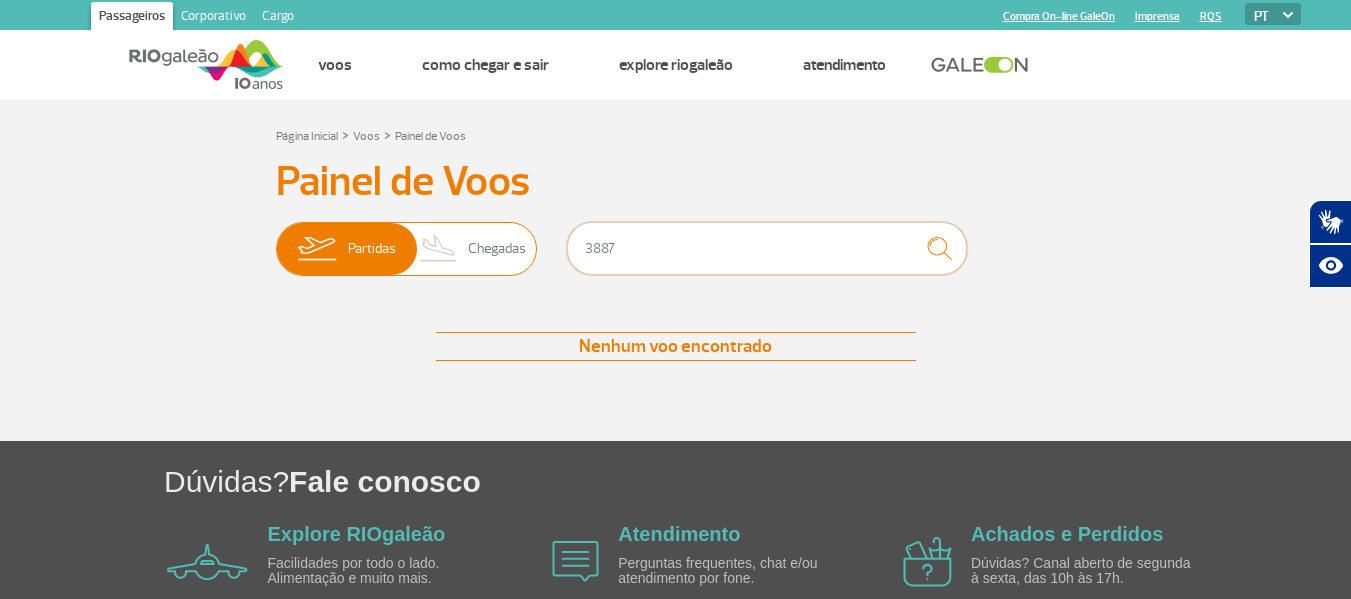 type on "3887" 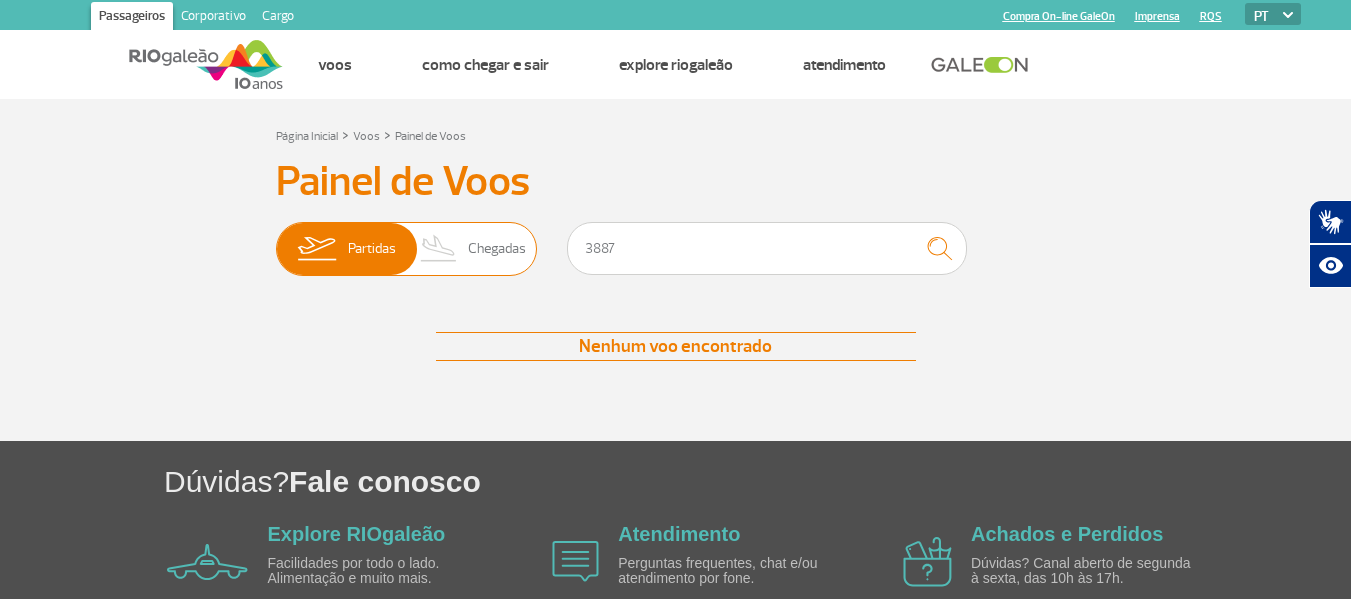 click on "Chegadas" at bounding box center (497, 249) 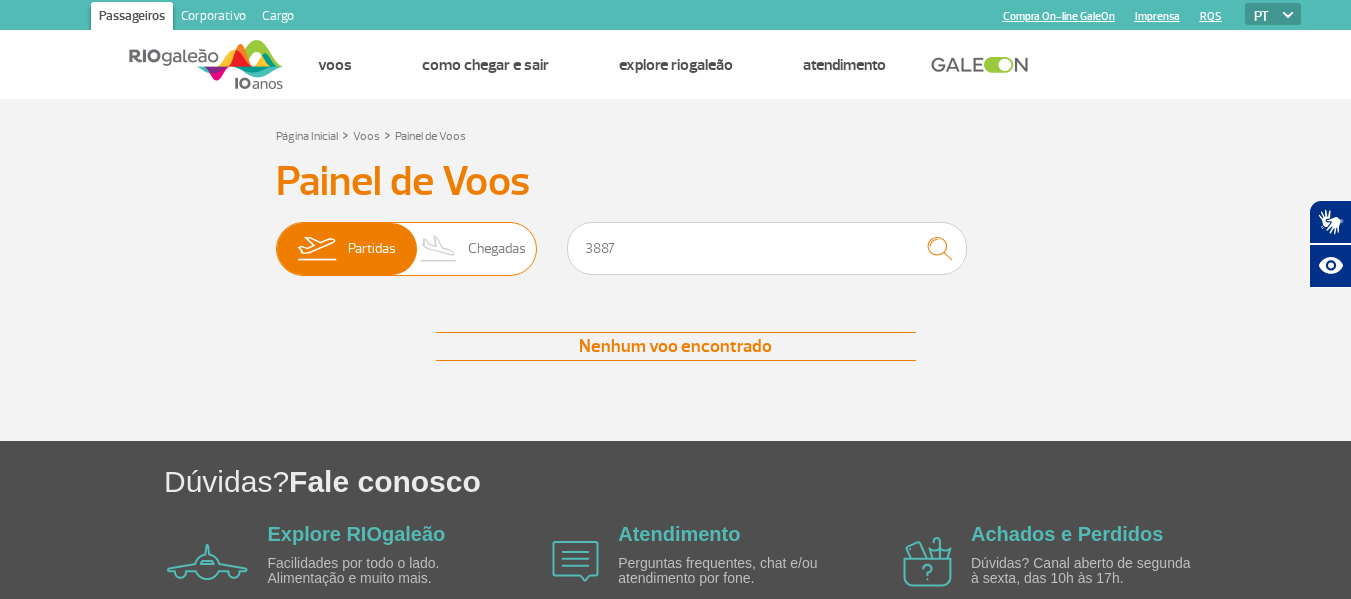 click on "Partidas   Chegadas" at bounding box center [276, 239] 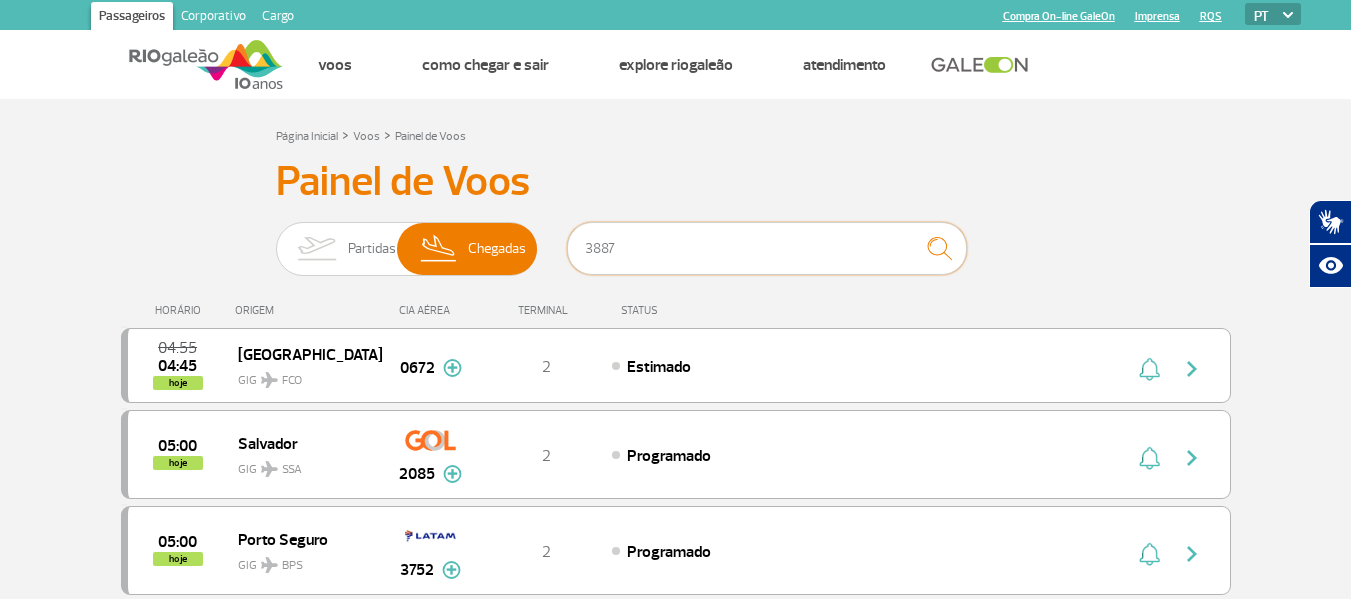 click on "3887" at bounding box center [767, 248] 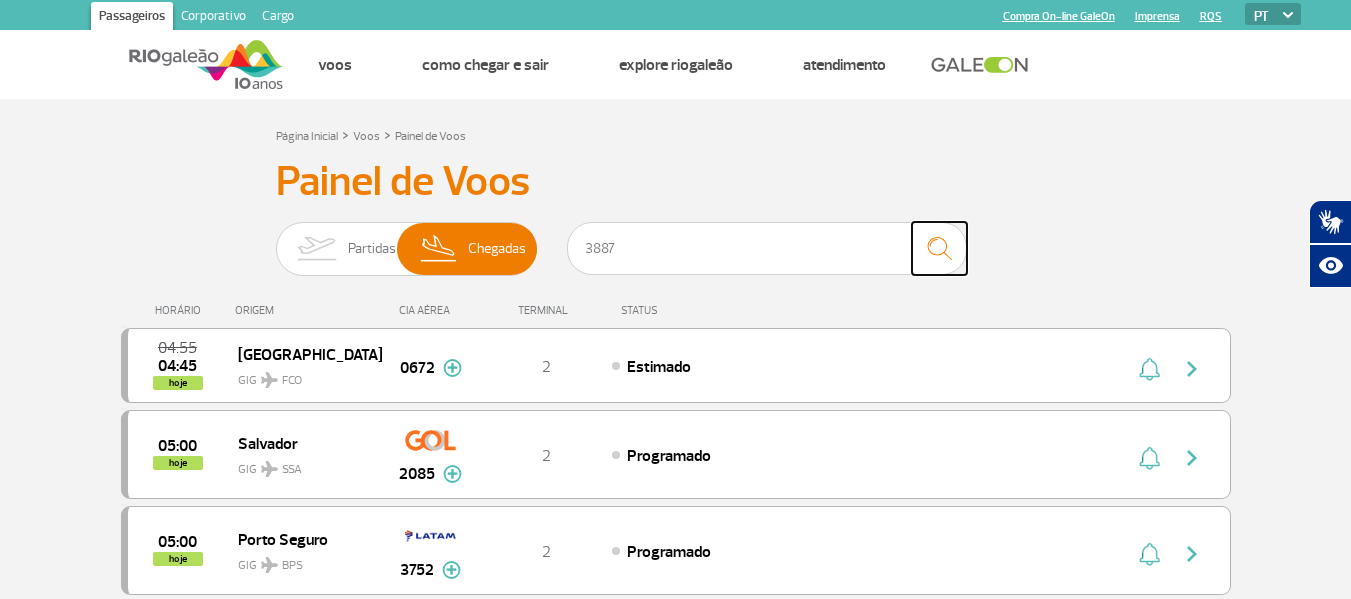 click at bounding box center (939, 248) 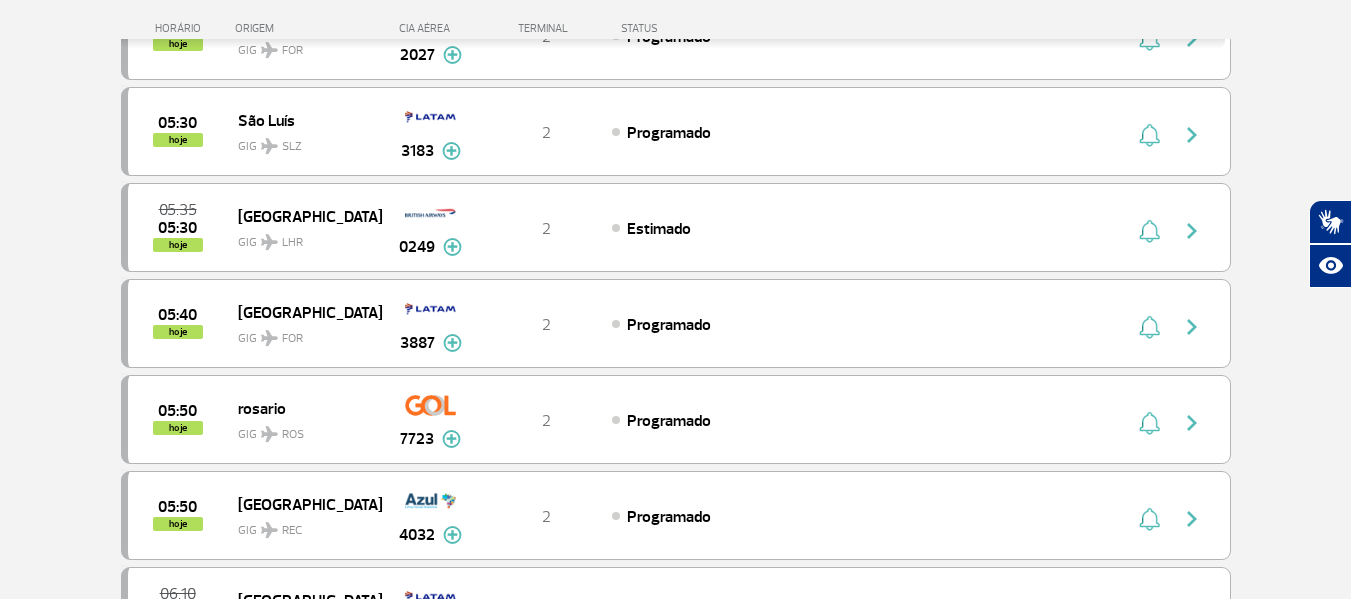 scroll, scrollTop: 1032, scrollLeft: 0, axis: vertical 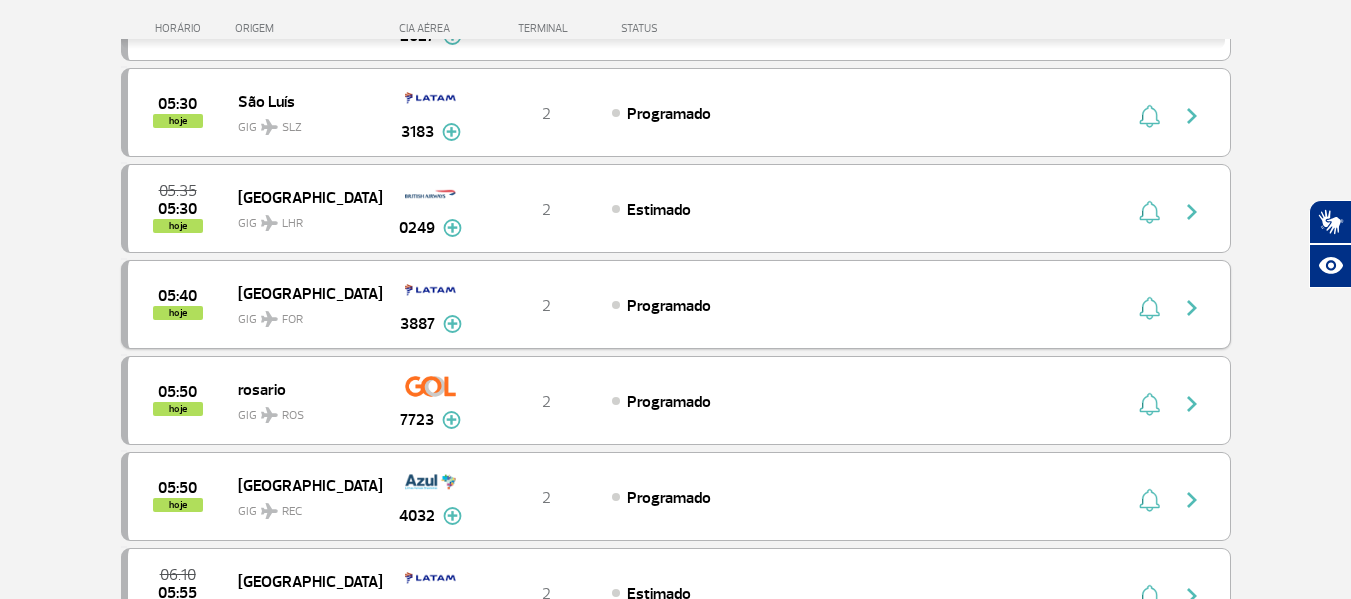 click at bounding box center [1192, 308] 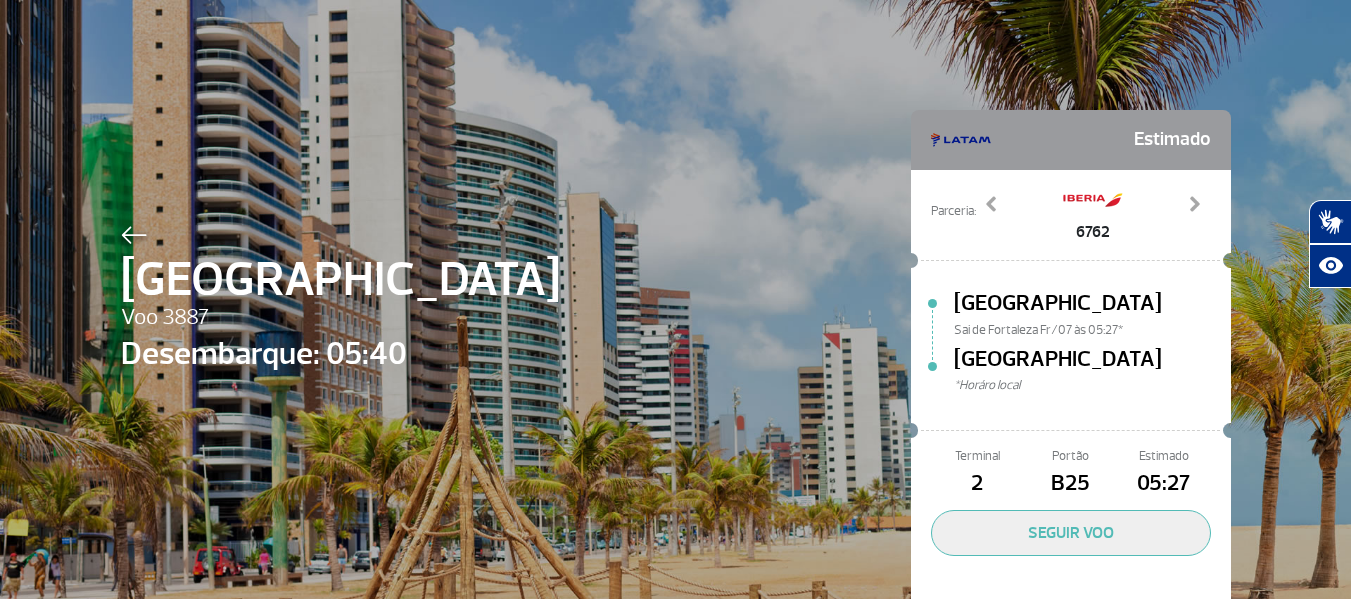 scroll, scrollTop: 0, scrollLeft: 0, axis: both 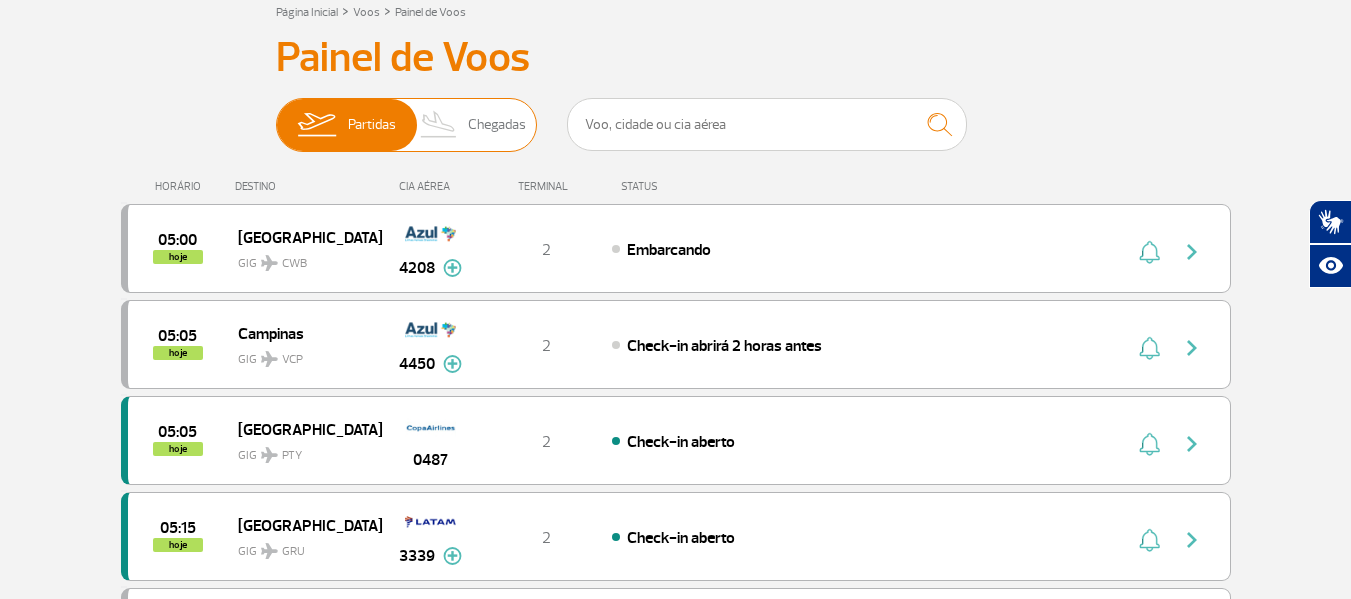 click on "Chegadas" at bounding box center [497, 125] 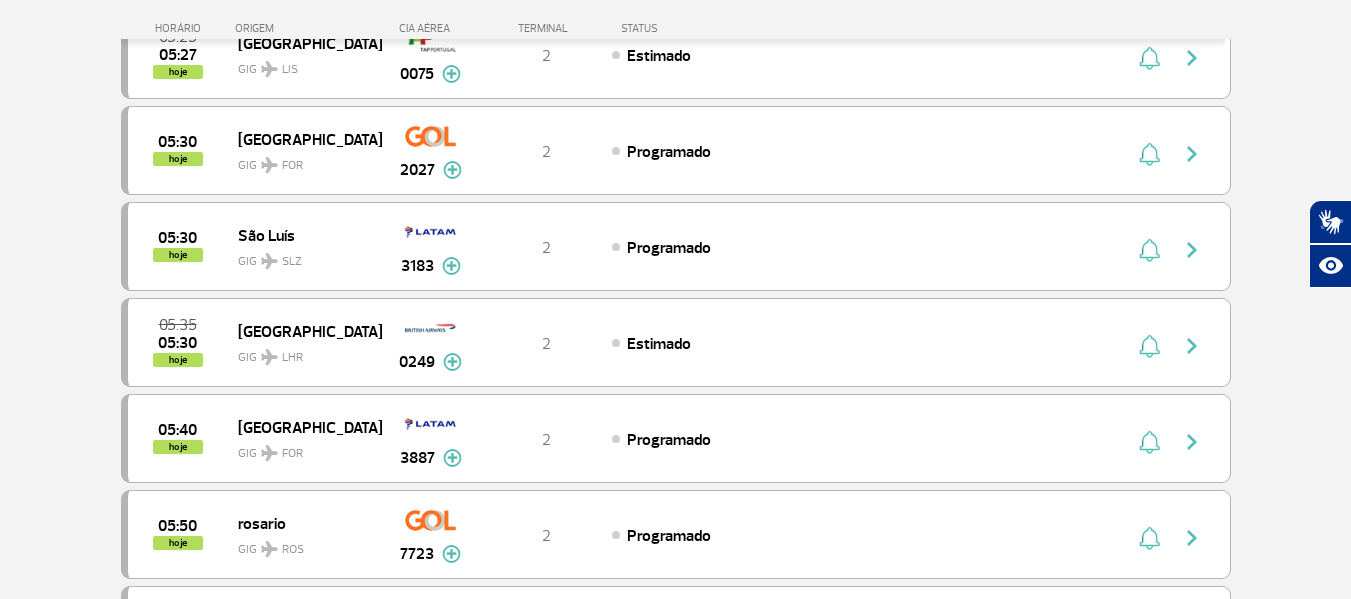 scroll, scrollTop: 903, scrollLeft: 0, axis: vertical 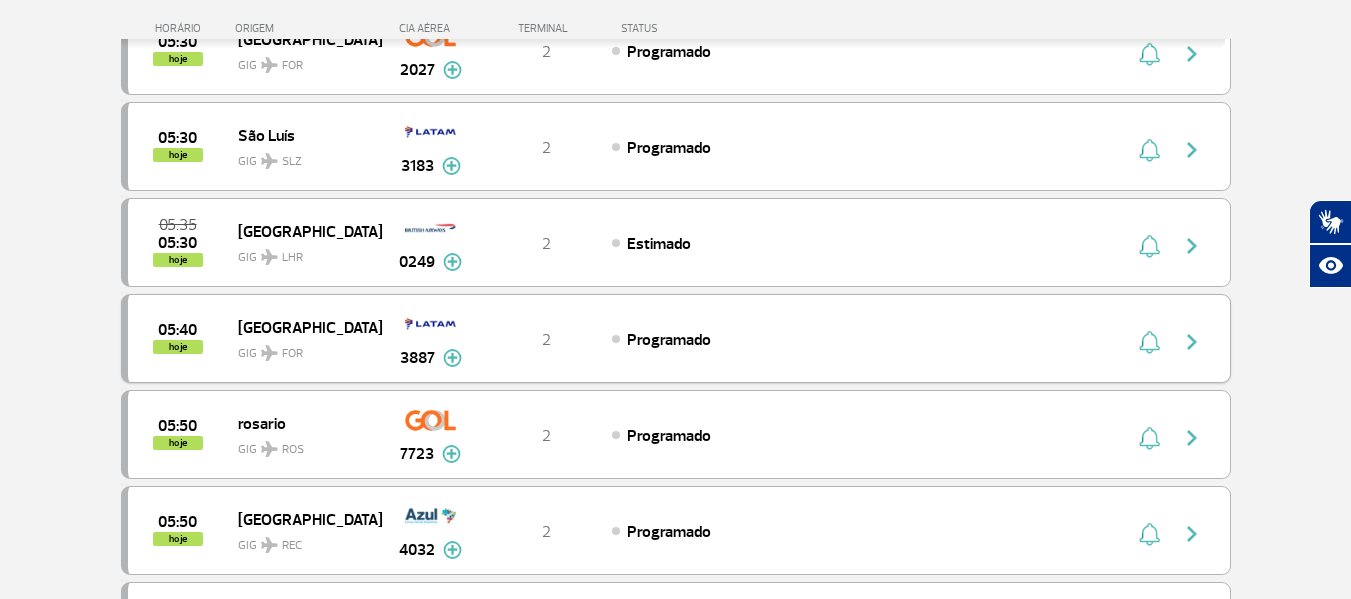 click on "2" at bounding box center [546, 339] 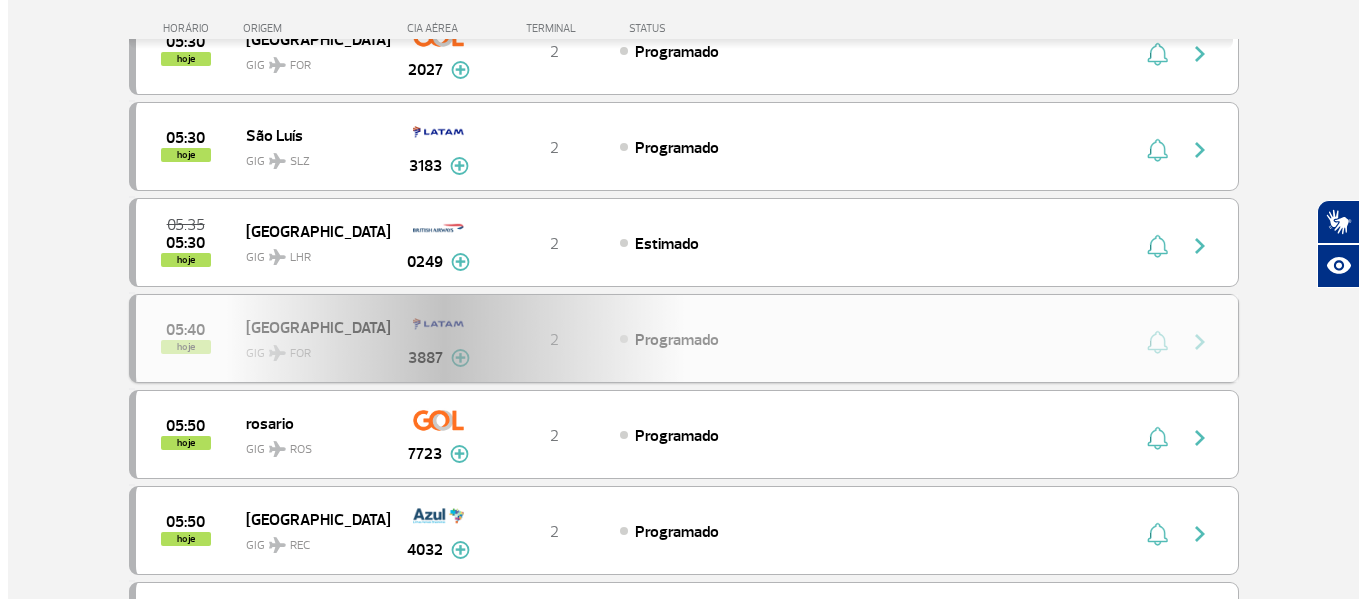 scroll, scrollTop: 0, scrollLeft: 0, axis: both 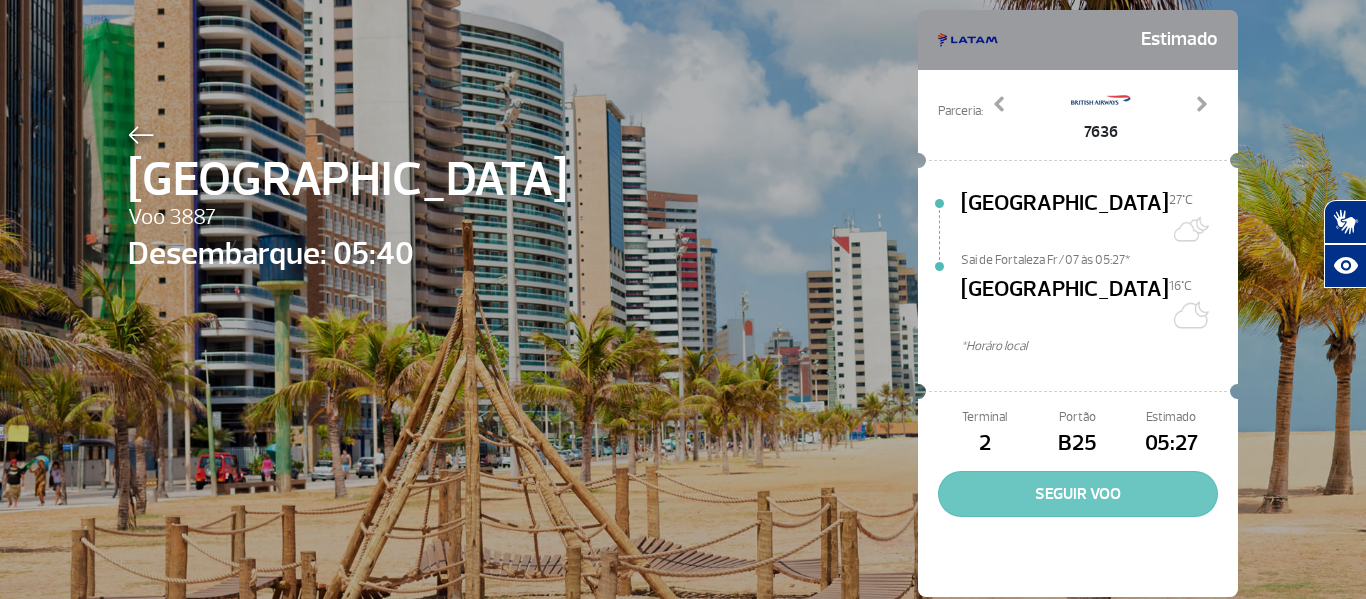 click on "SEGUIR VOO" 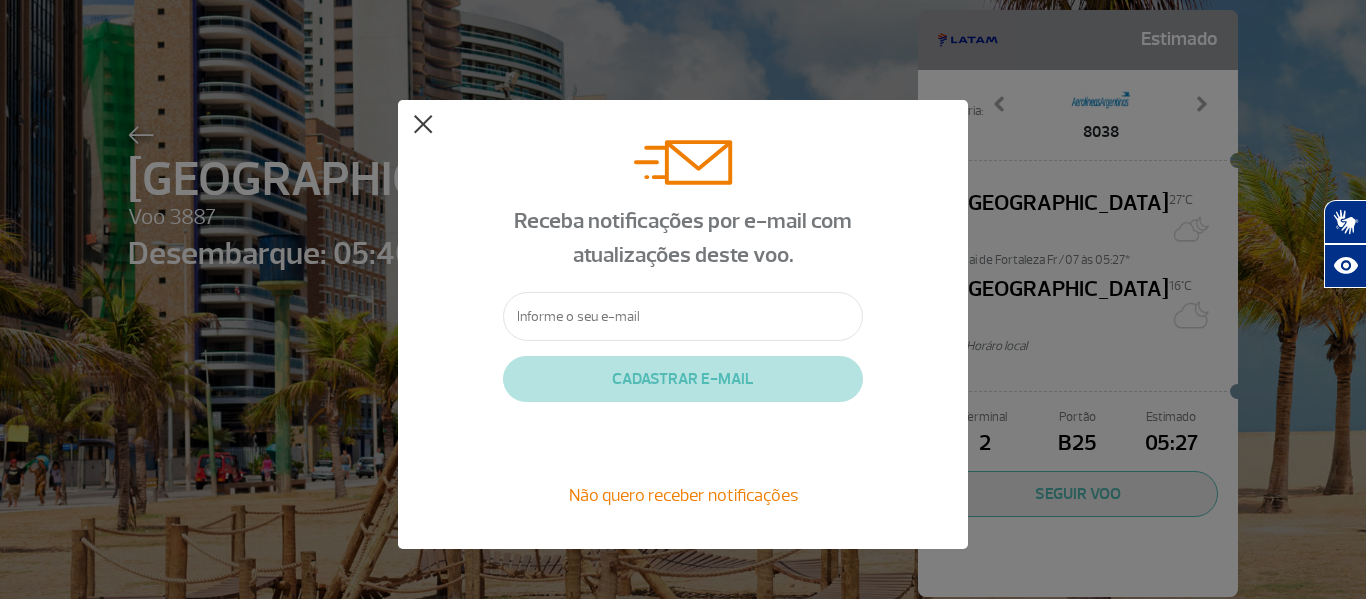 click 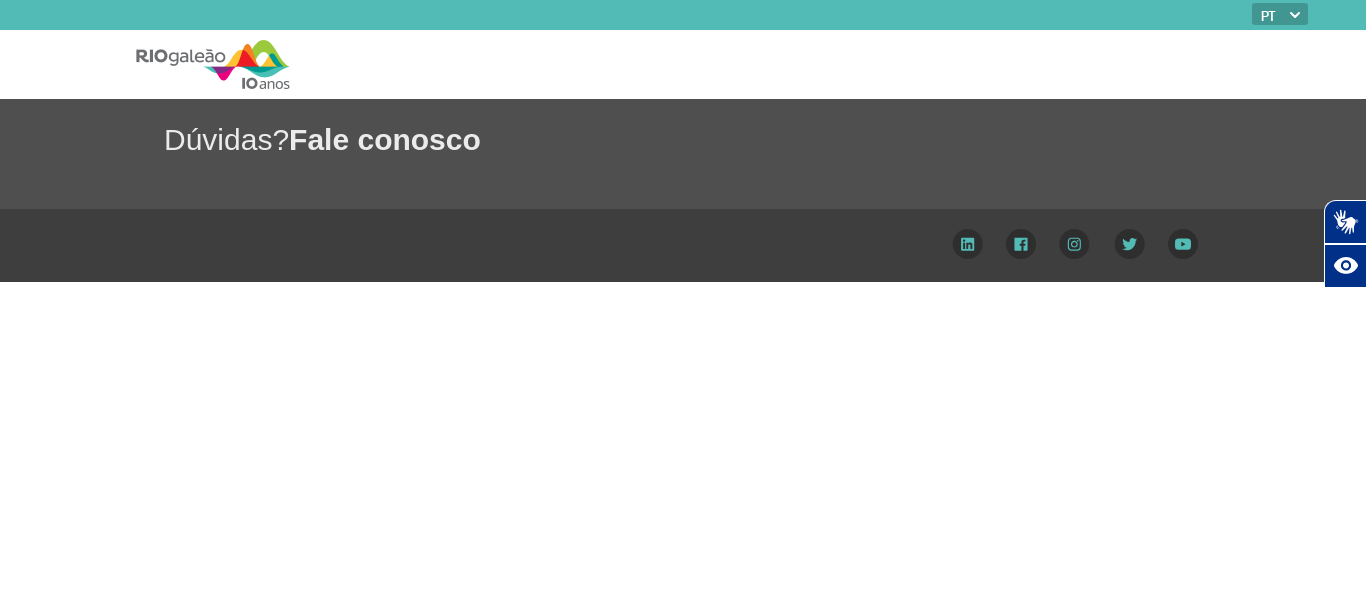 scroll, scrollTop: 0, scrollLeft: 0, axis: both 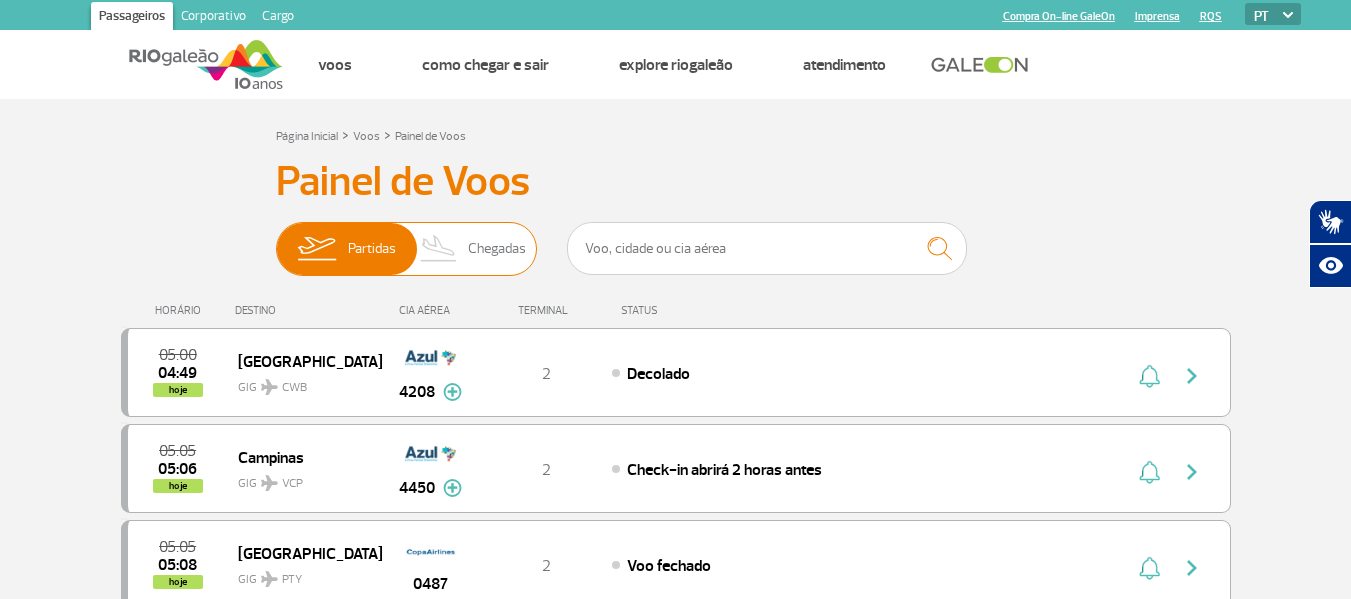 click on "Chegadas" at bounding box center [497, 249] 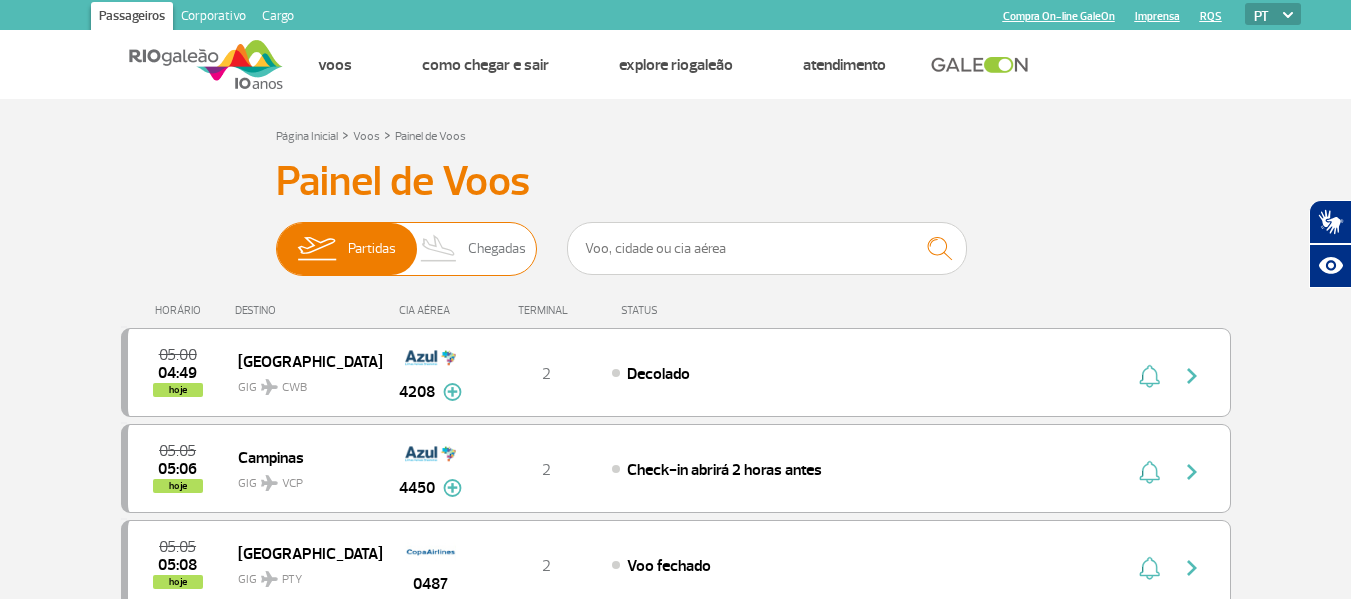 click on "Partidas   Chegadas" at bounding box center [276, 239] 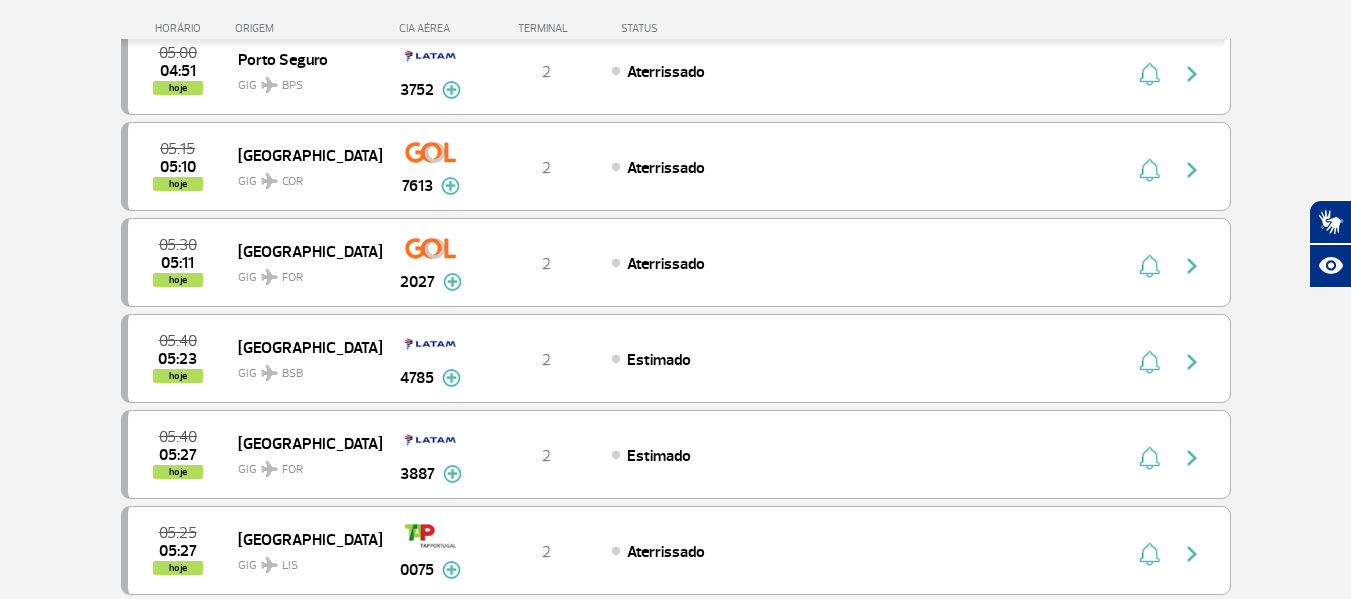 scroll, scrollTop: 325, scrollLeft: 0, axis: vertical 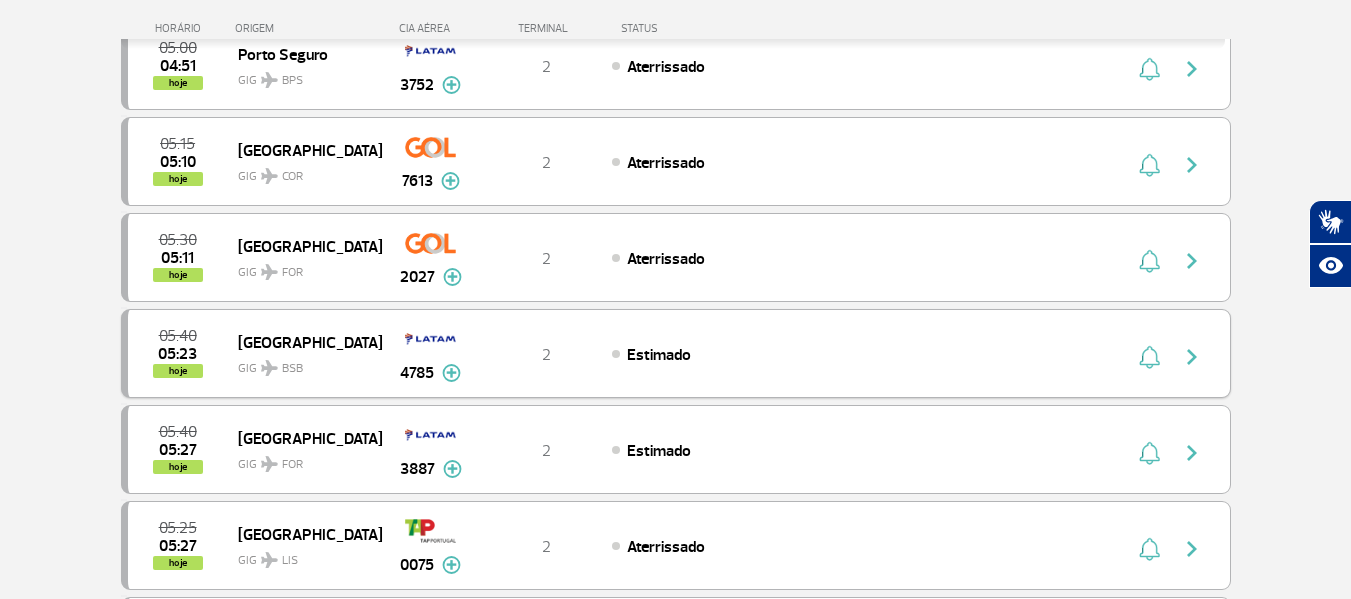 click at bounding box center (1192, 357) 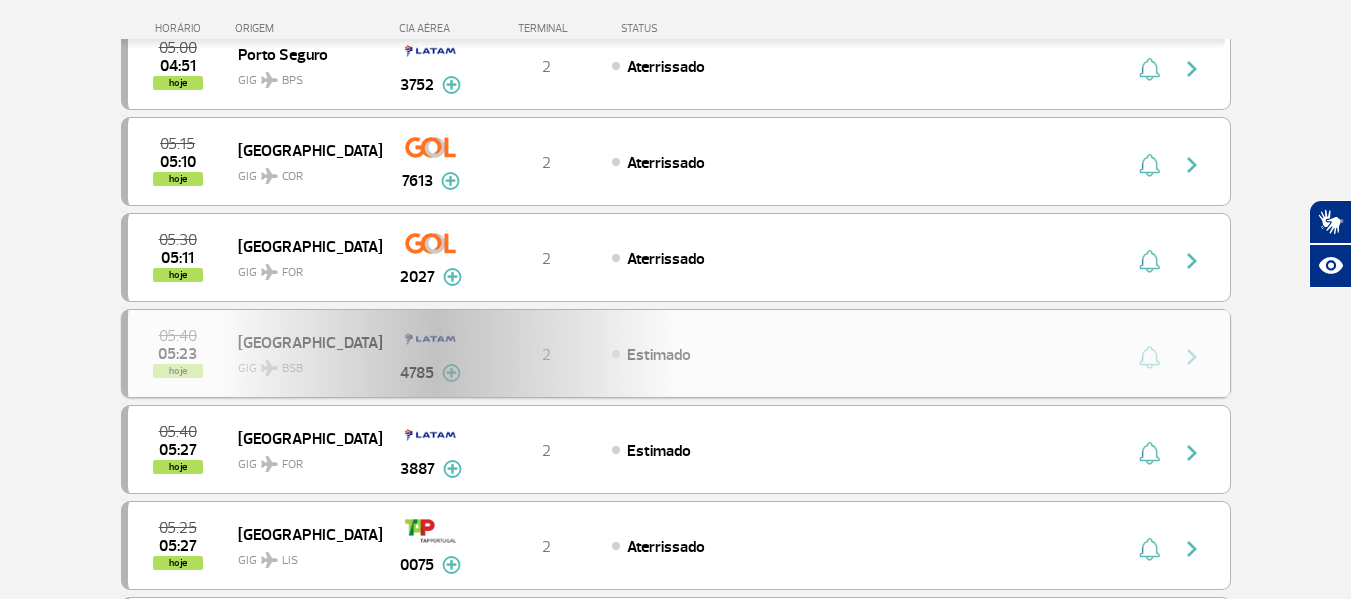 scroll, scrollTop: 0, scrollLeft: 0, axis: both 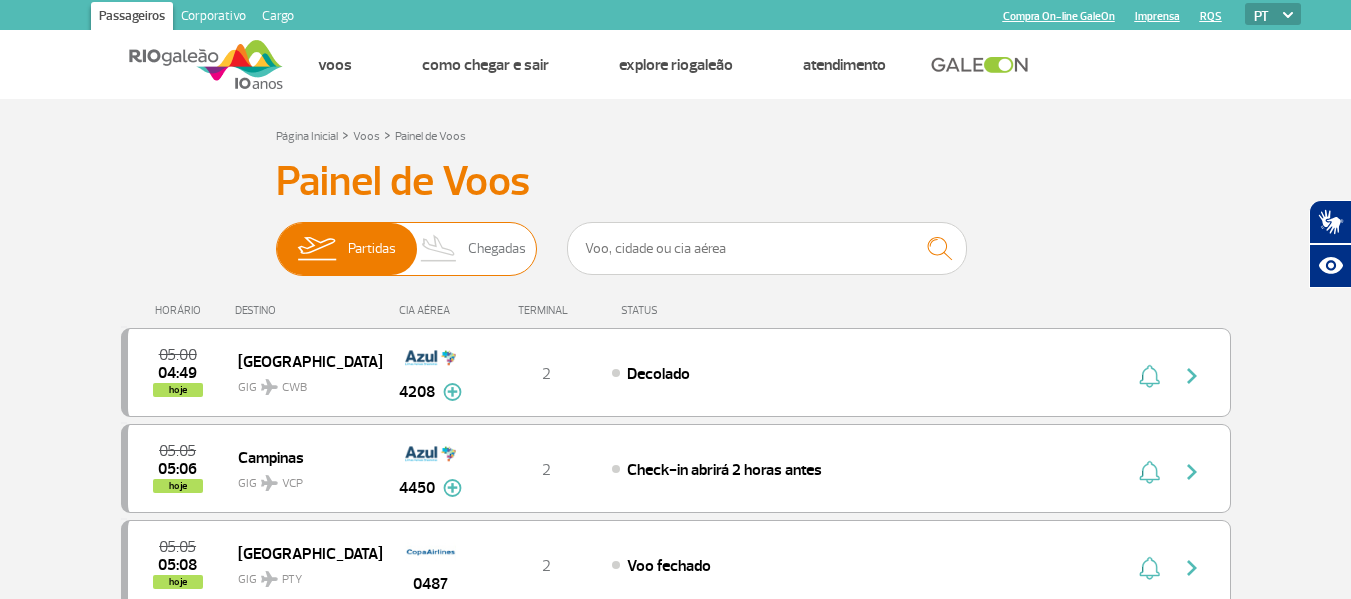 click on "Chegadas" at bounding box center [497, 249] 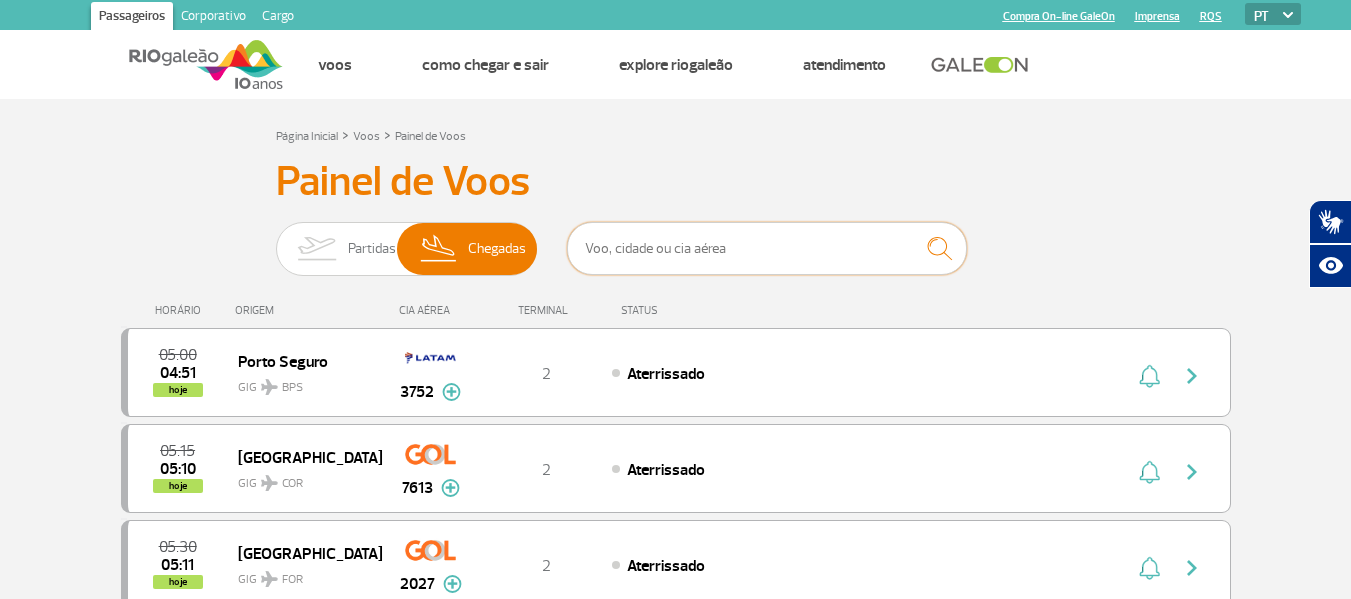 click at bounding box center (767, 248) 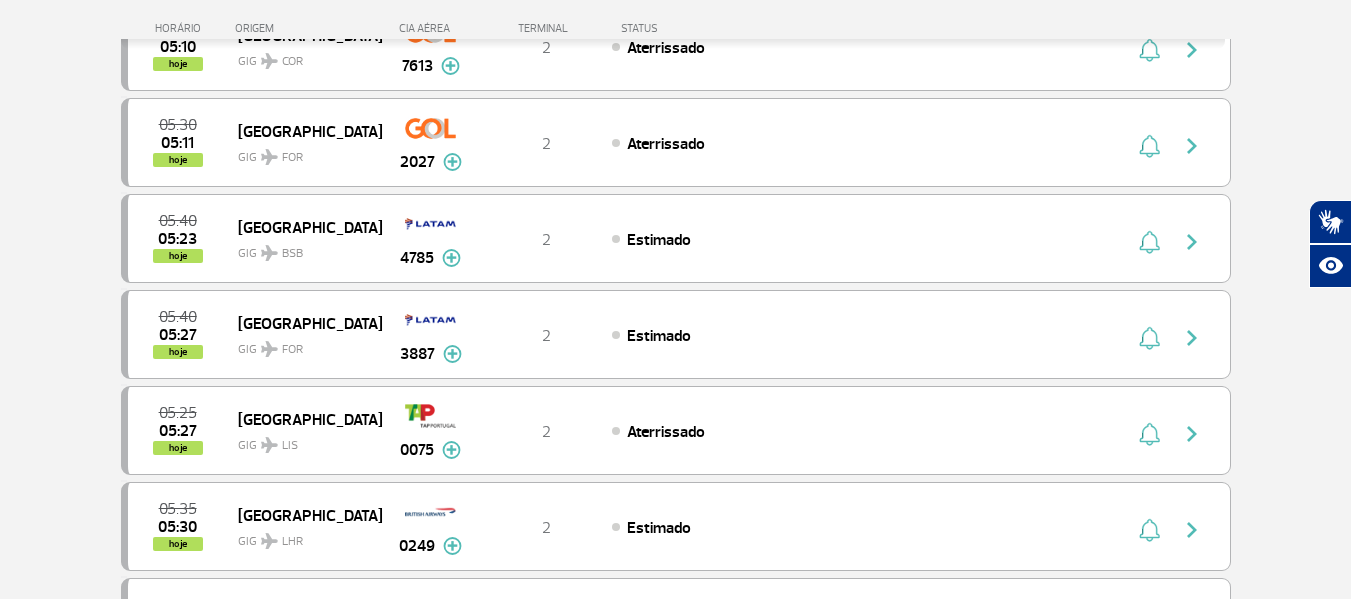 scroll, scrollTop: 459, scrollLeft: 0, axis: vertical 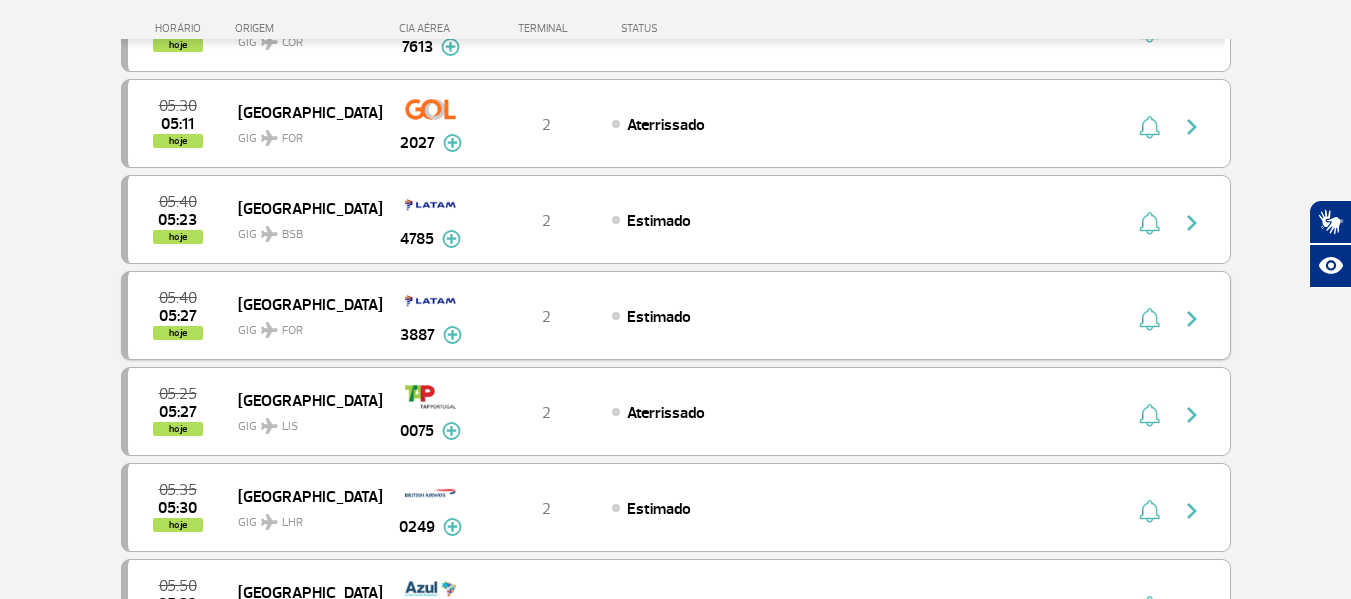 click on "05:40 05:27 hoje Fortaleza GIG  FOR 3887 2  Estimado  Parcerias:  Iberia Airlines   6762   British Airways   7636   Aerolineas Argentinas   8038   Aerolineas Argentinas   8063   Aerolineas Argentinas   8072" at bounding box center (676, 315) 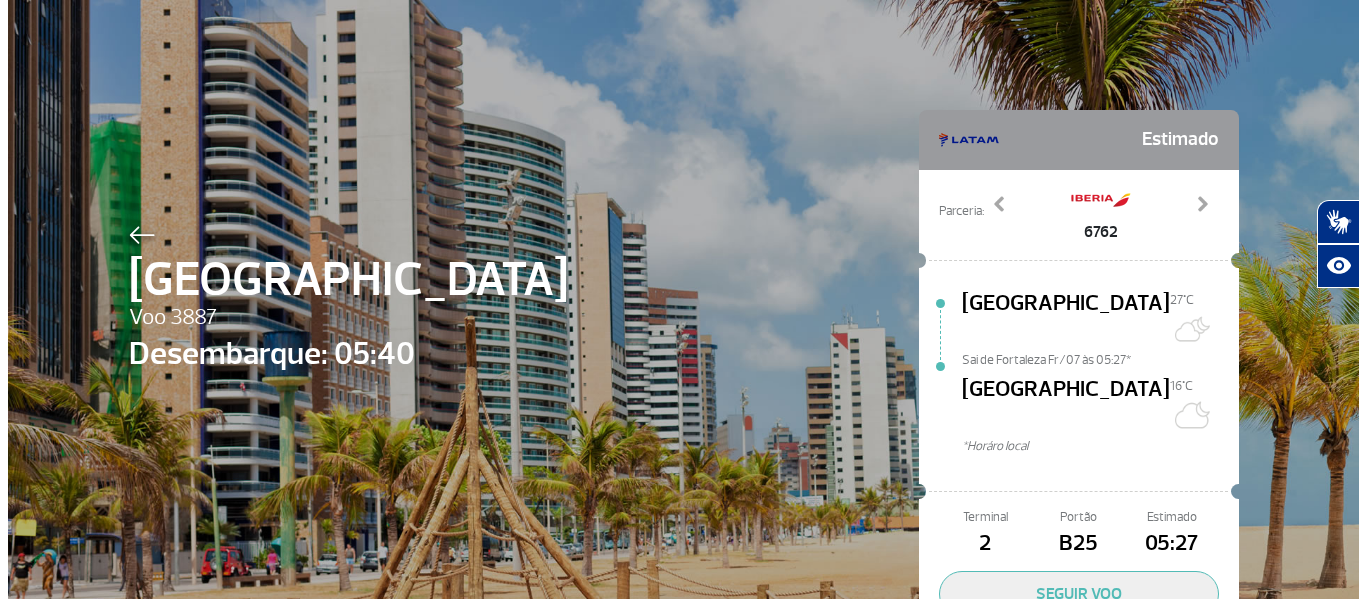 scroll, scrollTop: 0, scrollLeft: 0, axis: both 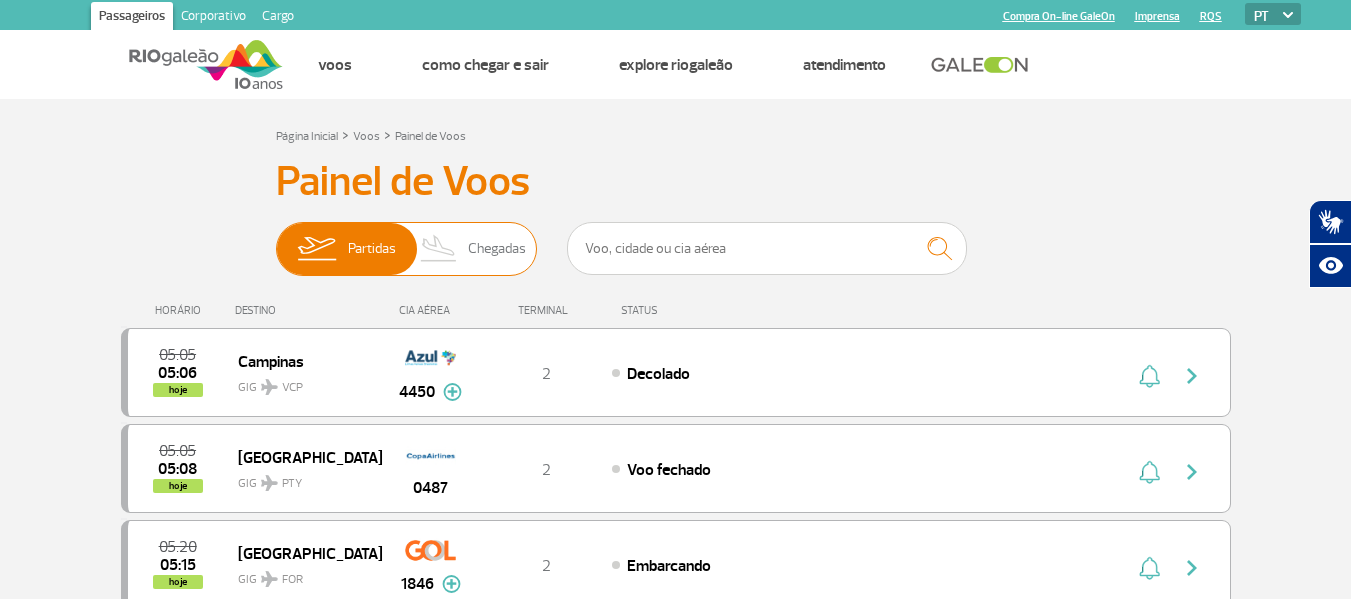 click on "Chegadas" at bounding box center [497, 249] 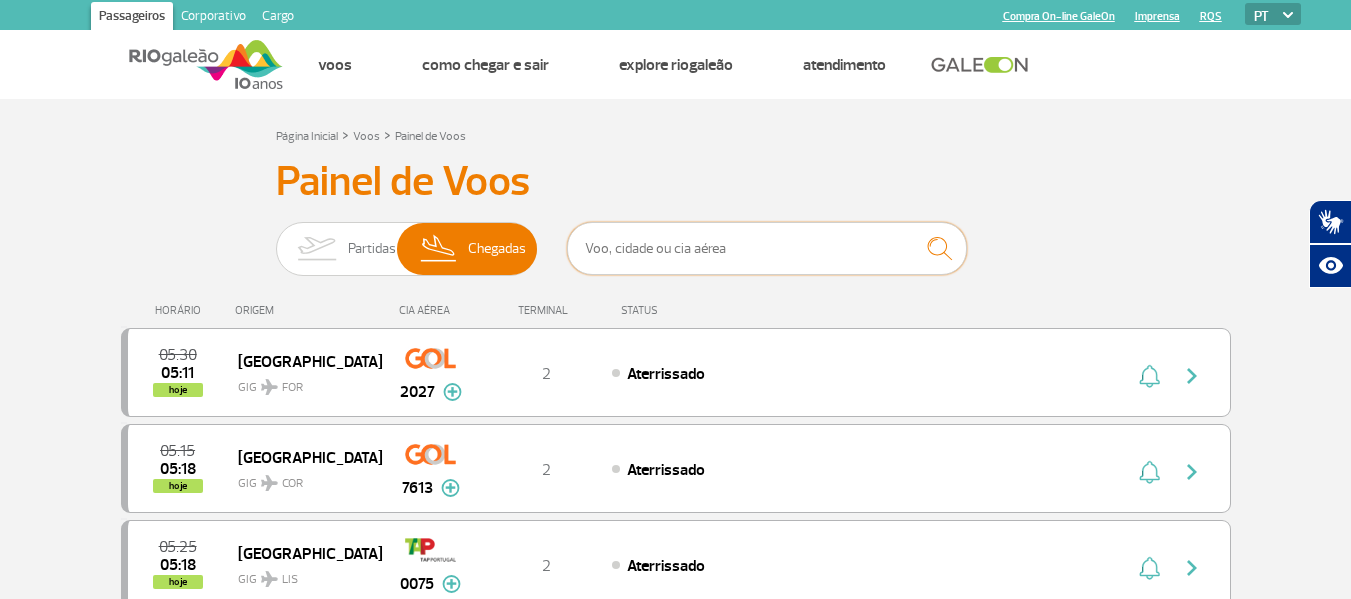 click at bounding box center (767, 248) 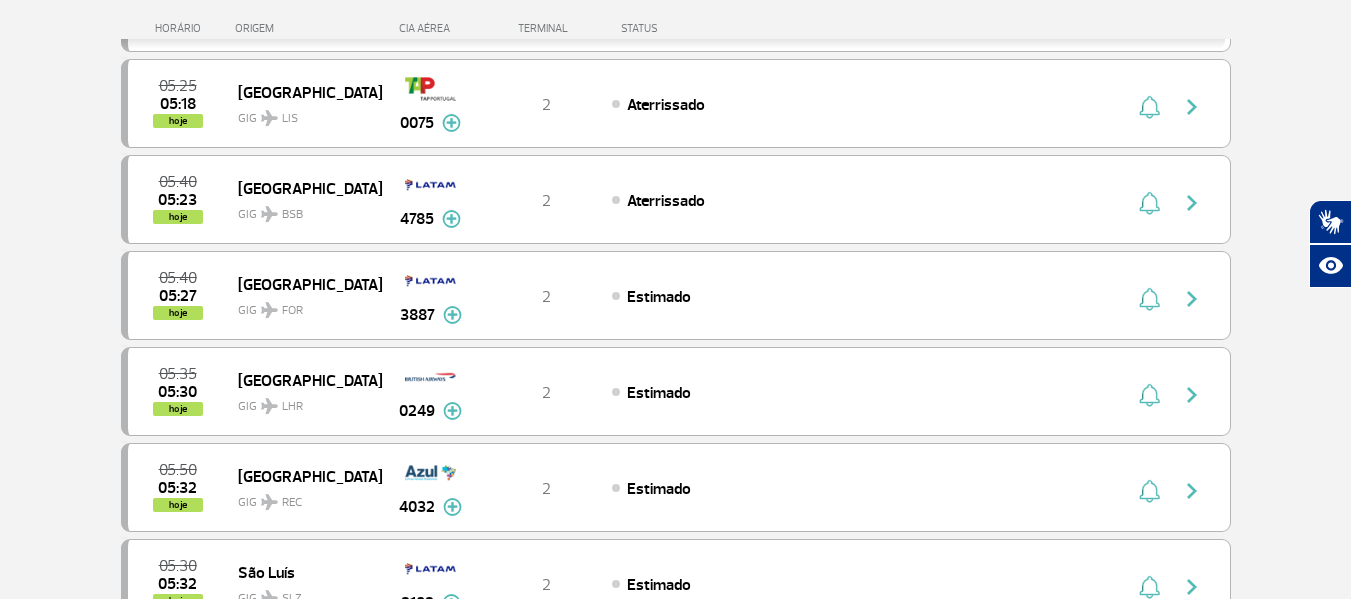 scroll, scrollTop: 508, scrollLeft: 0, axis: vertical 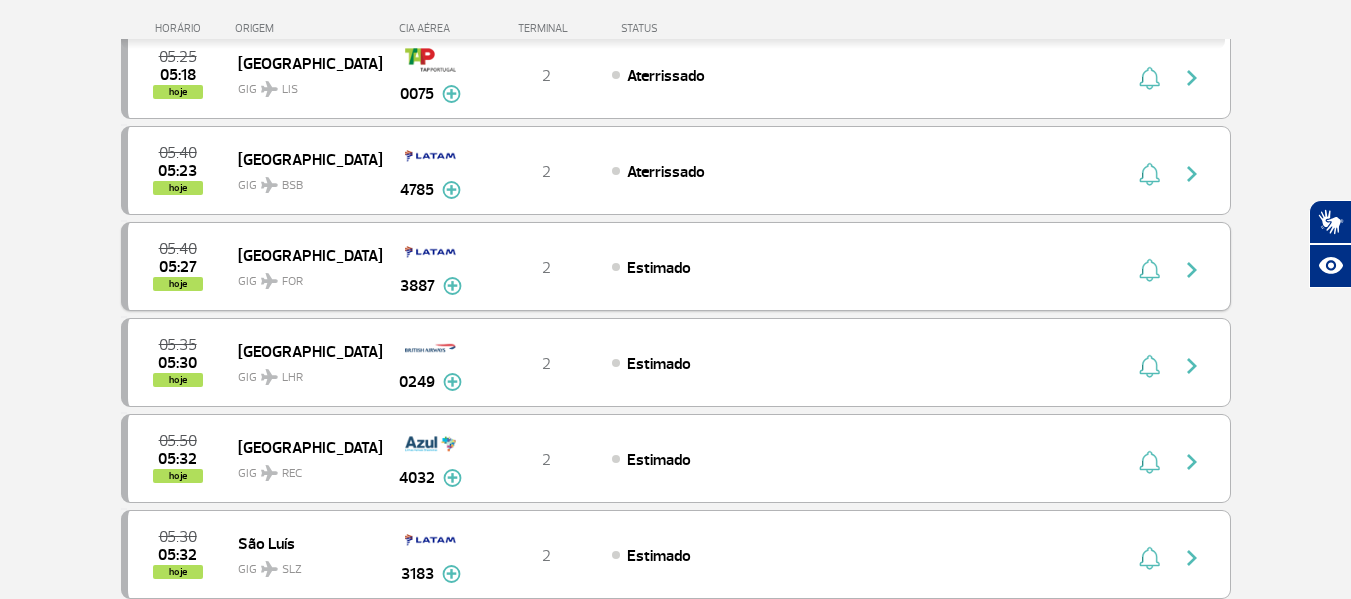 click on "2" at bounding box center [546, 267] 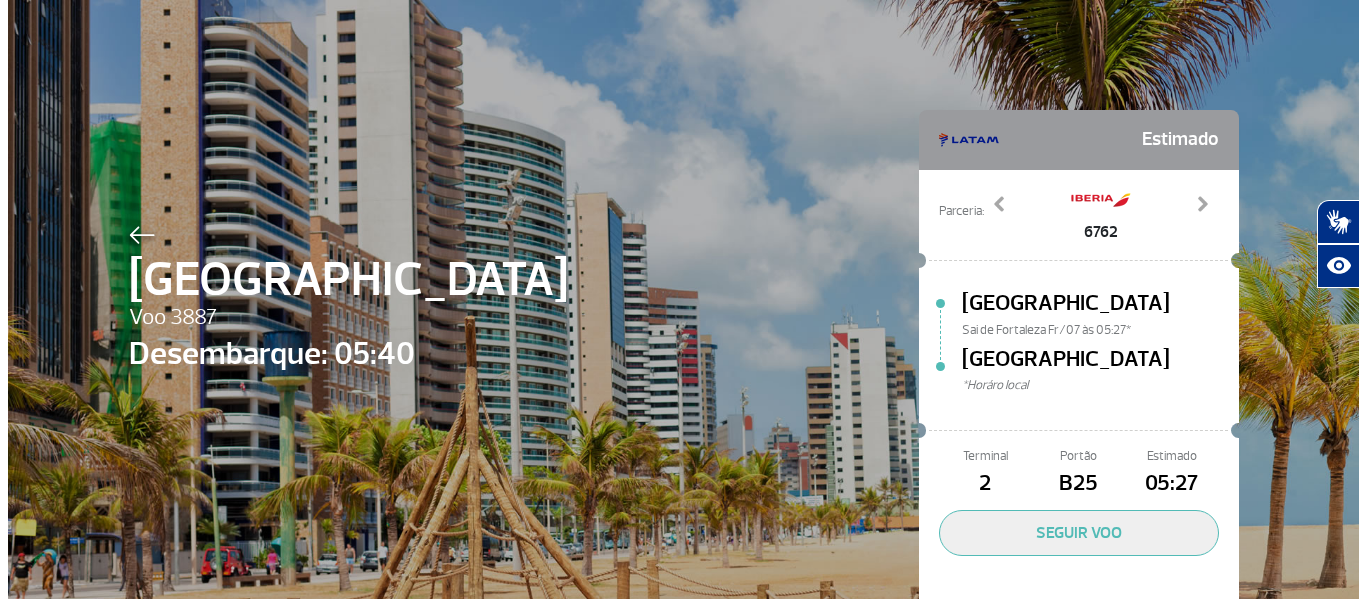scroll, scrollTop: 0, scrollLeft: 0, axis: both 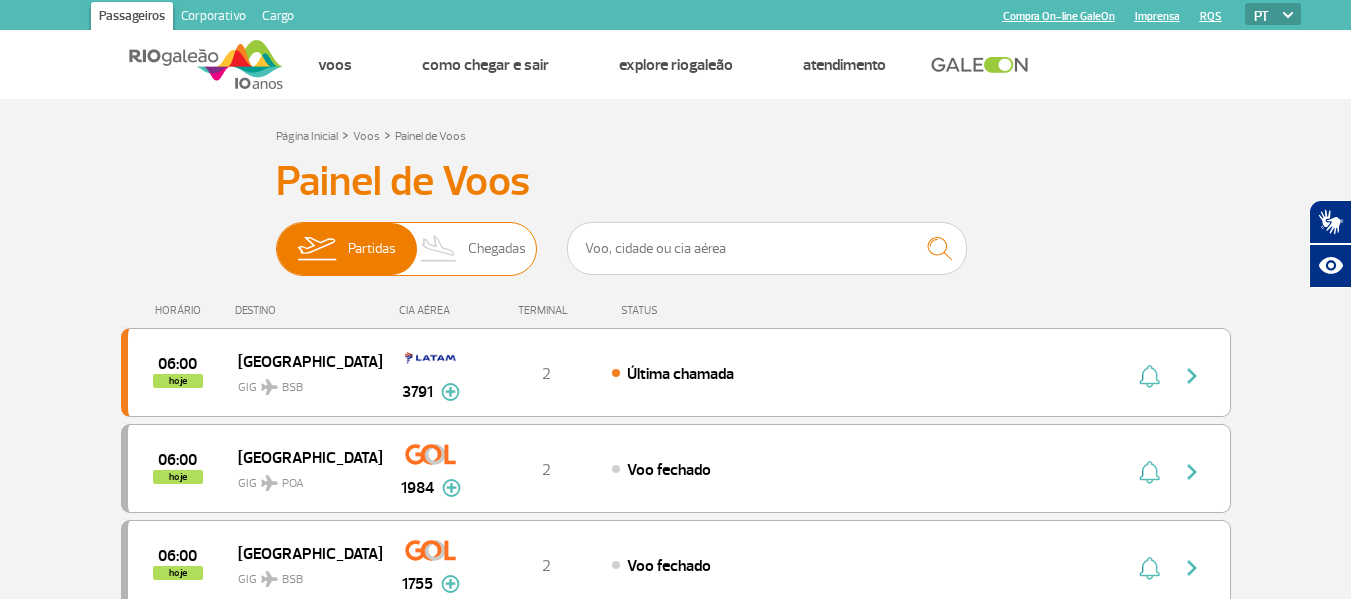 click at bounding box center (439, 249) 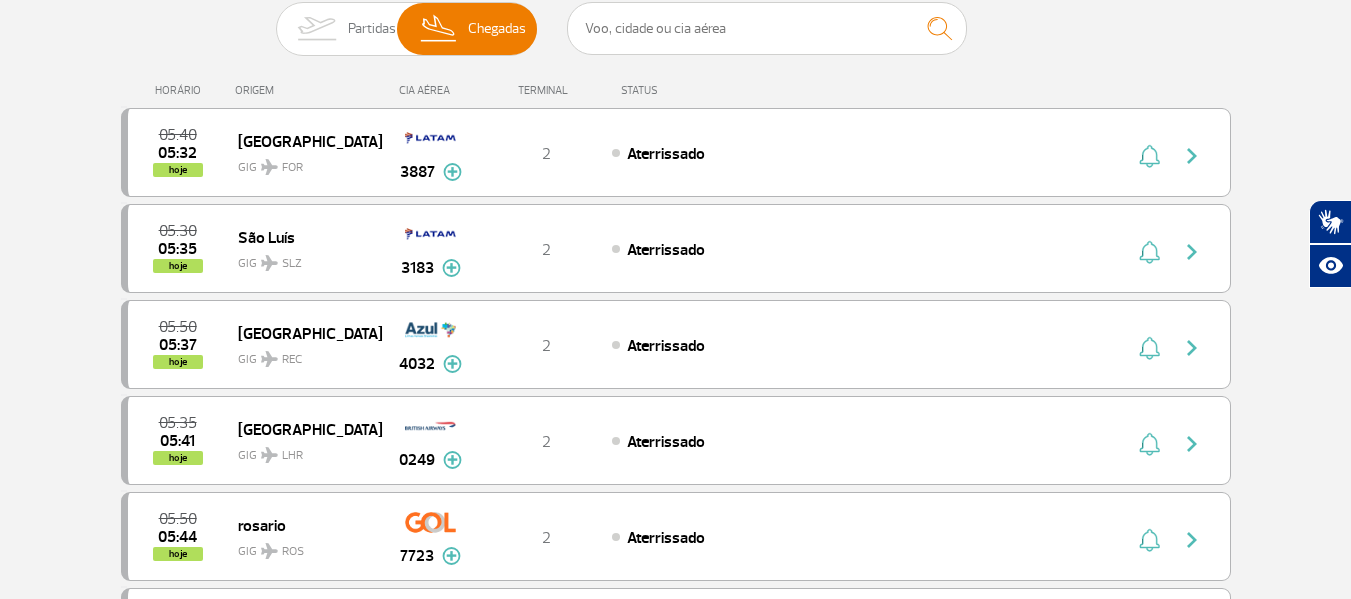 scroll, scrollTop: 201, scrollLeft: 0, axis: vertical 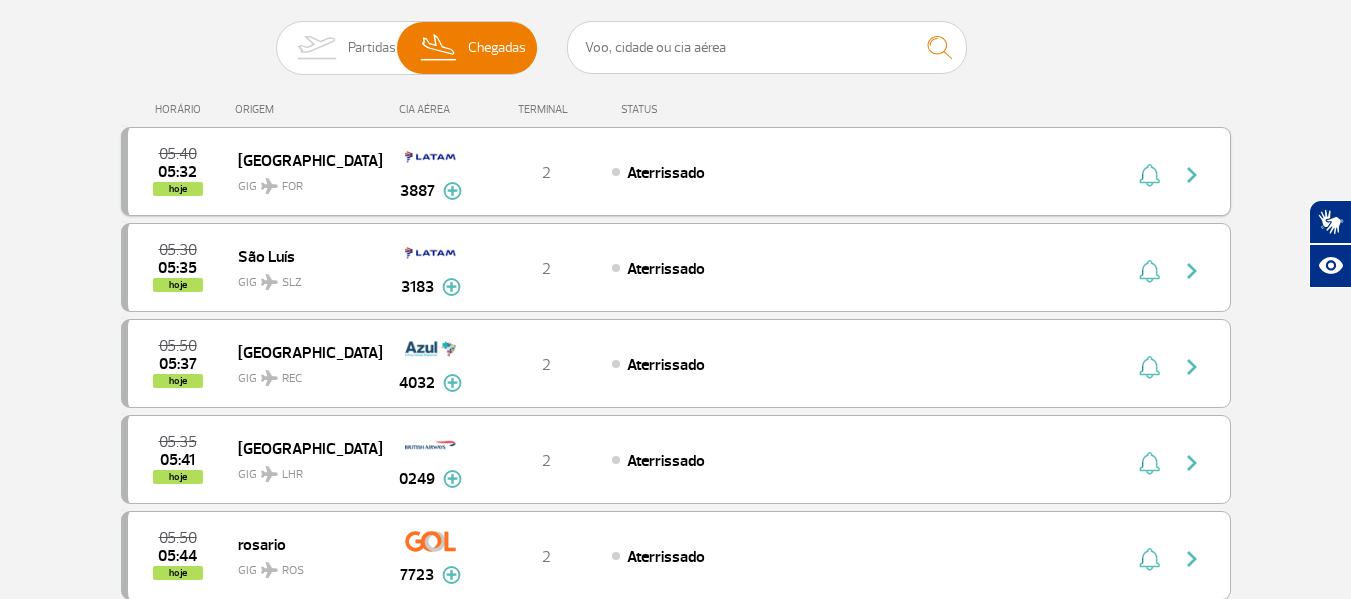 click on "Aterrissado" at bounding box center [832, 172] 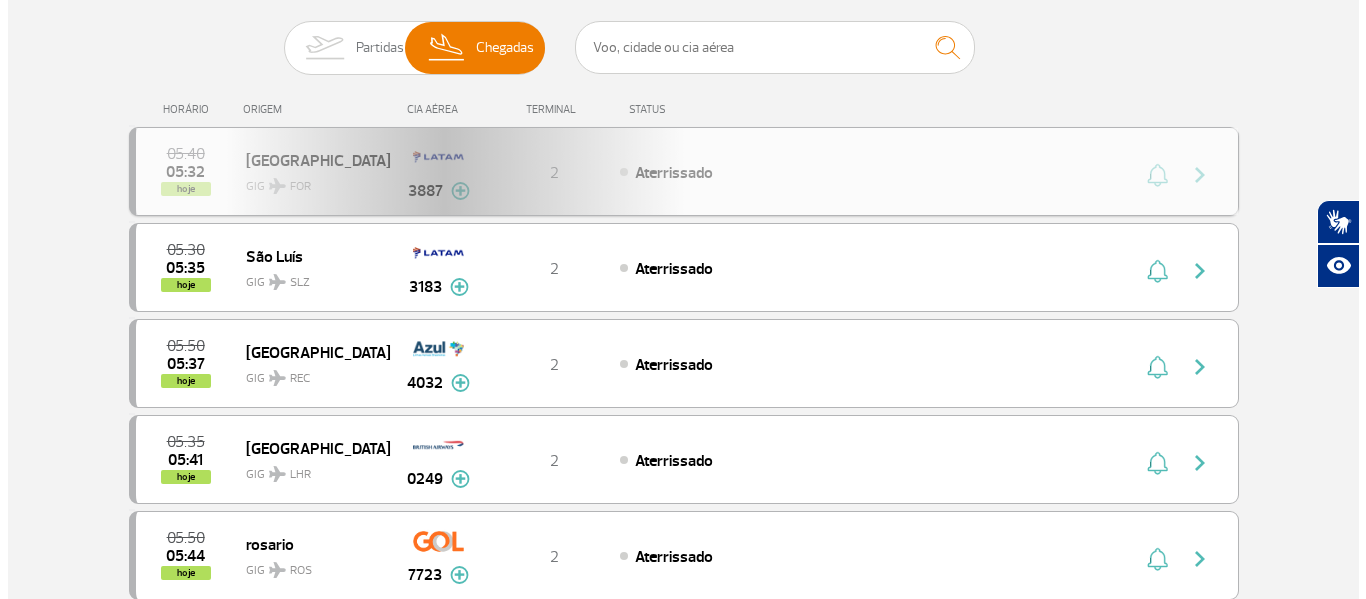 scroll, scrollTop: 0, scrollLeft: 0, axis: both 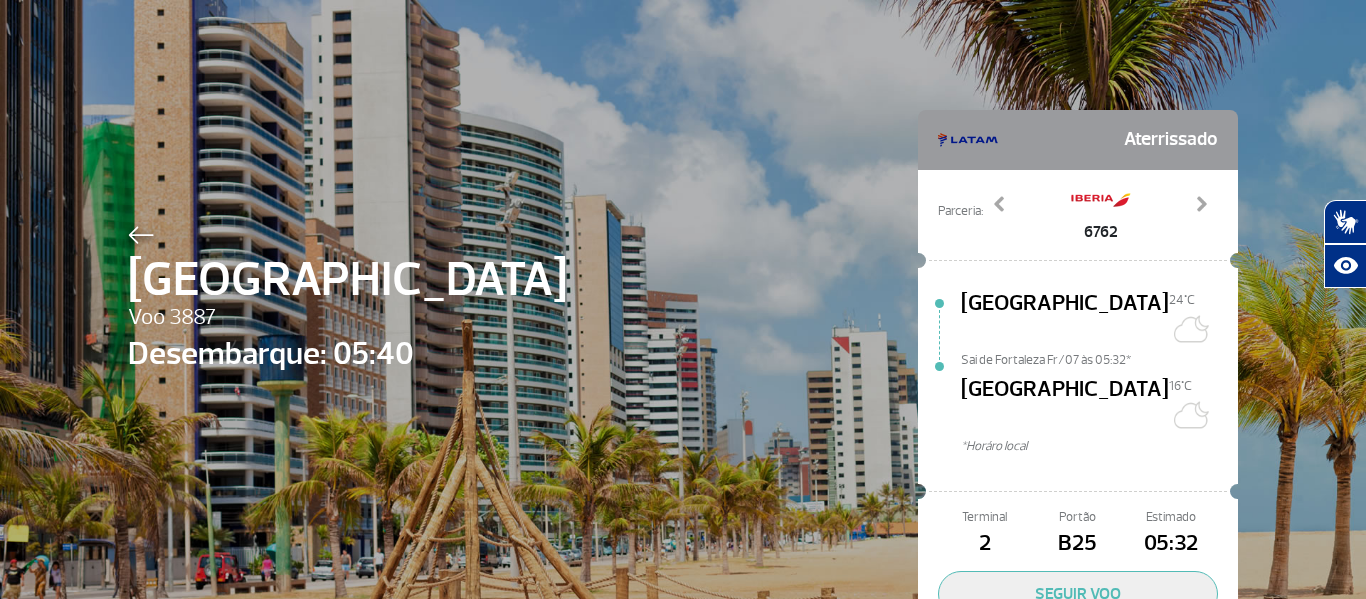 click on "Fortaleza Voo 3887 Desembarque: 05:40 Aterrissado Parceria: 6762 7636 8038 8063 8072 Previous Next [GEOGRAPHIC_DATA] 24°C [GEOGRAPHIC_DATA] Fr/07 às 05:32* [GEOGRAPHIC_DATA][DATE]C *Horáro local Terminal 2 Portão B25 Estimado 05:32  SEGUIR VOO" 